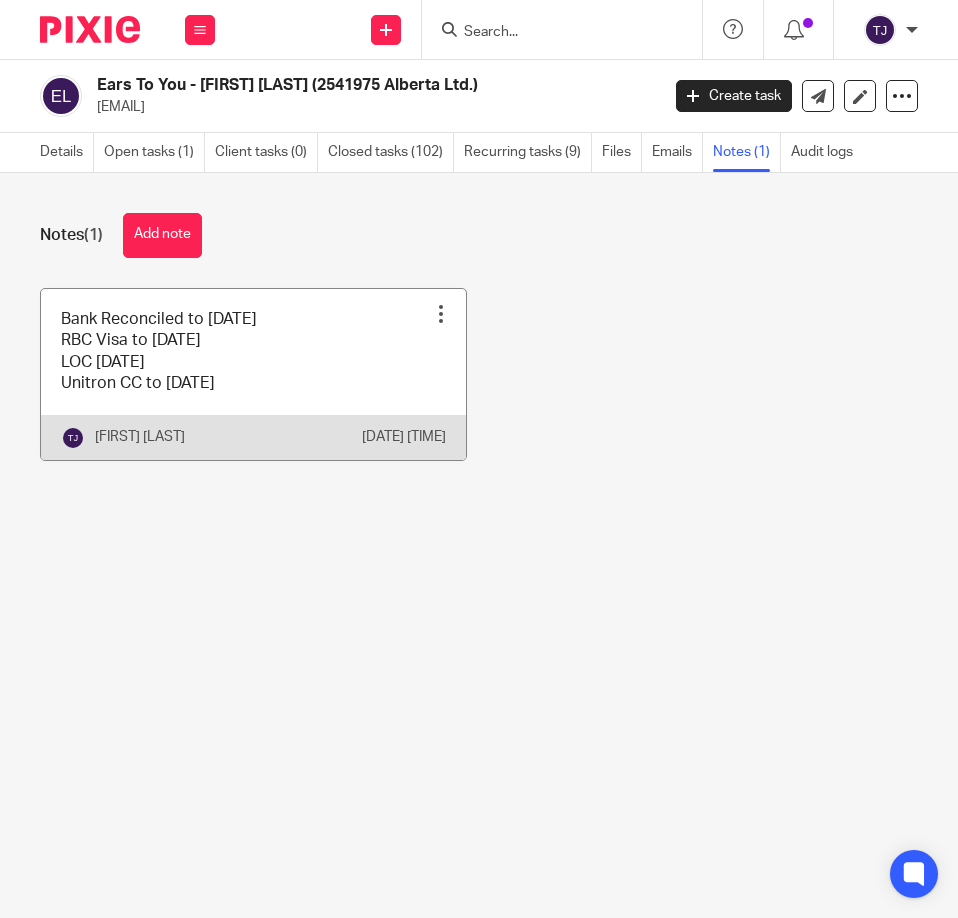 scroll, scrollTop: 0, scrollLeft: 0, axis: both 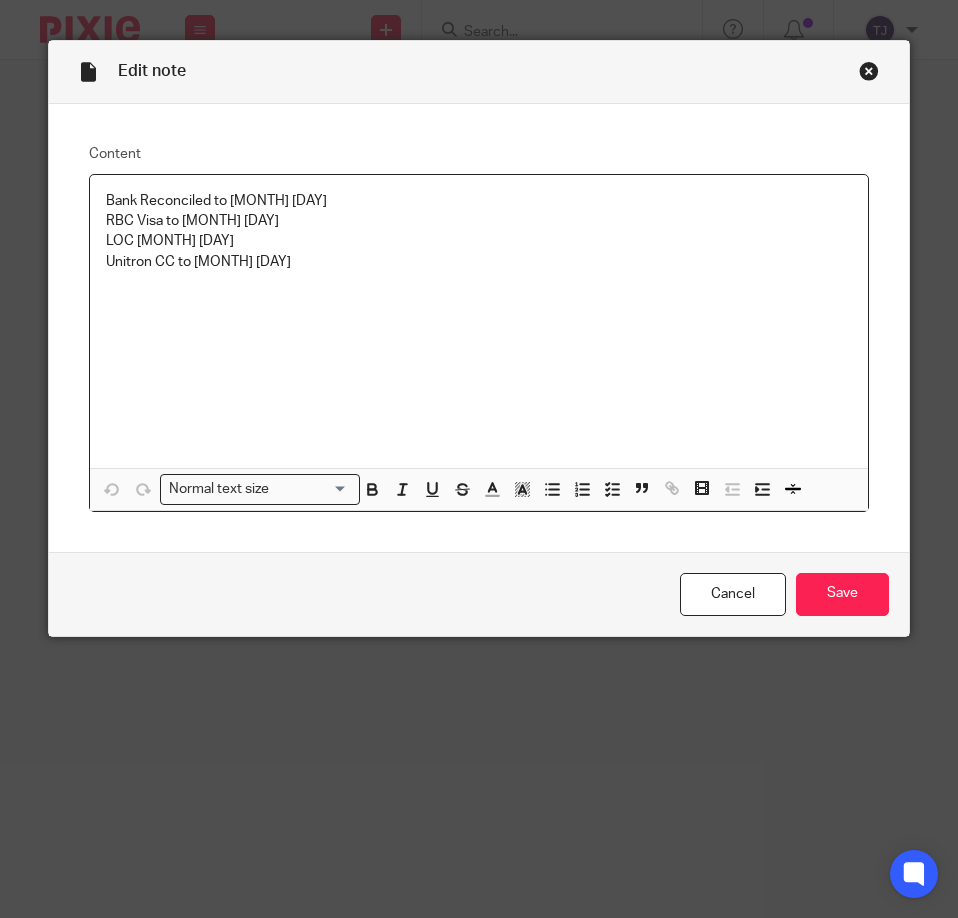 click on "Bank Reconciled to [MONTH] [DAY]" at bounding box center [479, 201] 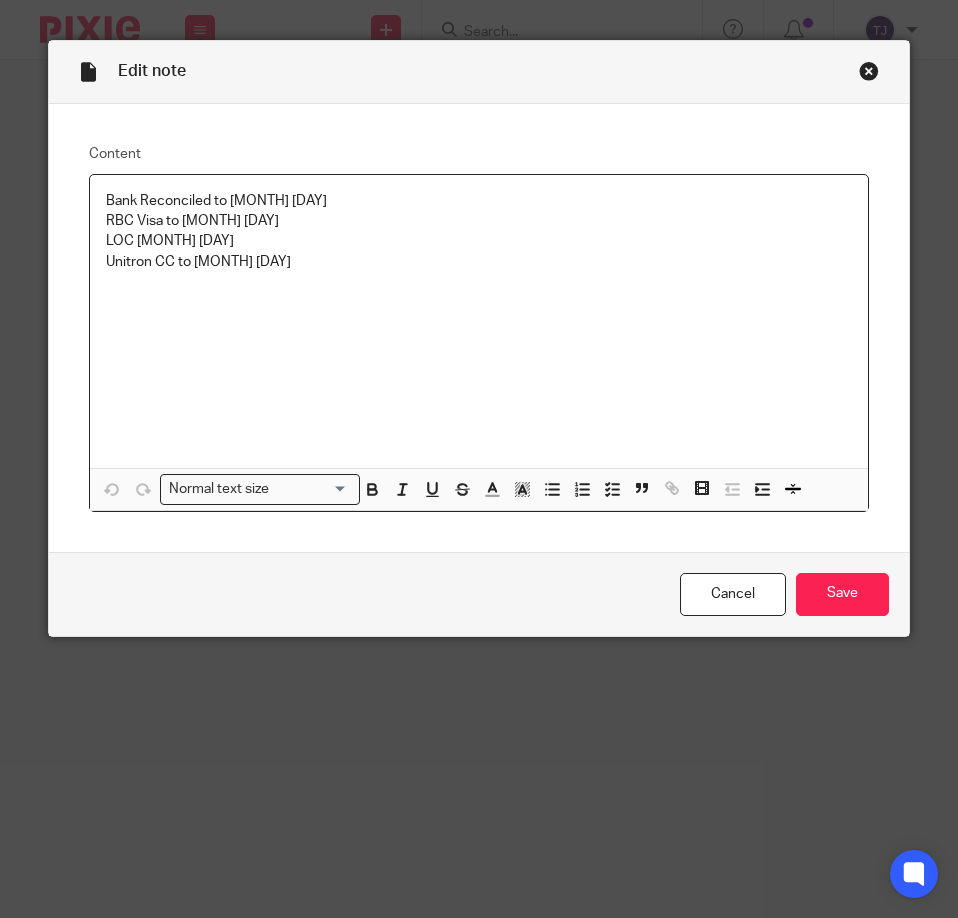 type 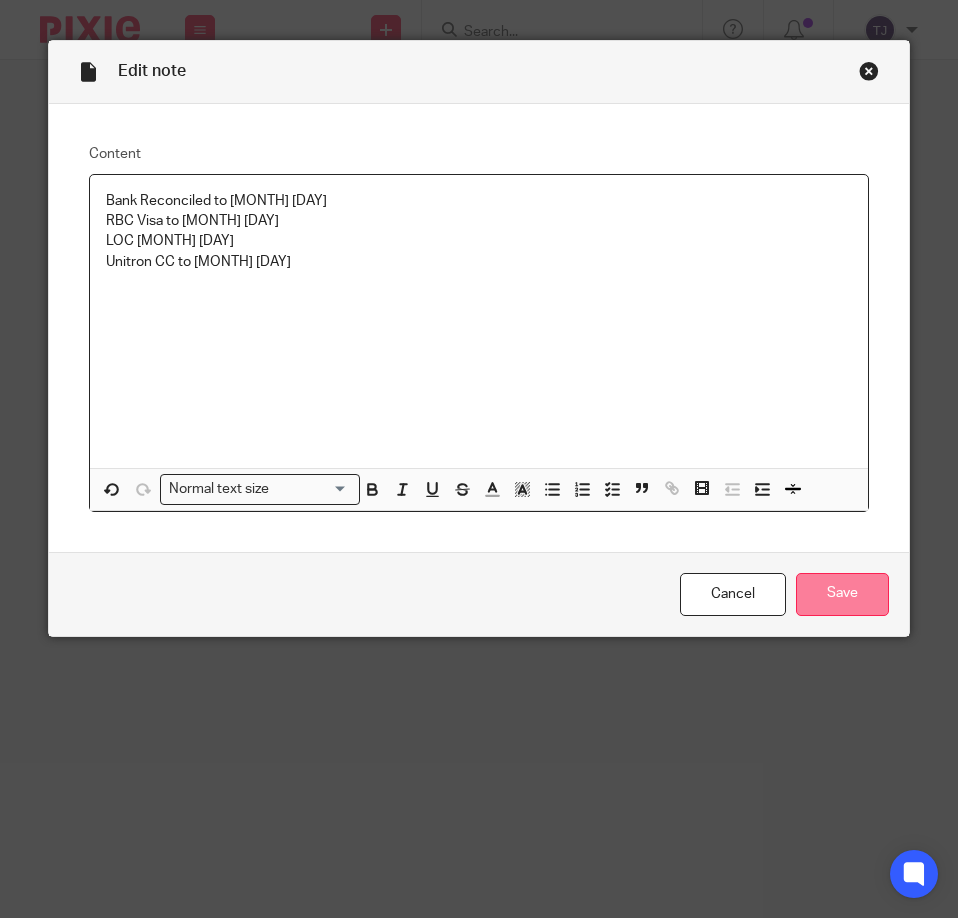 click on "Save" at bounding box center (842, 594) 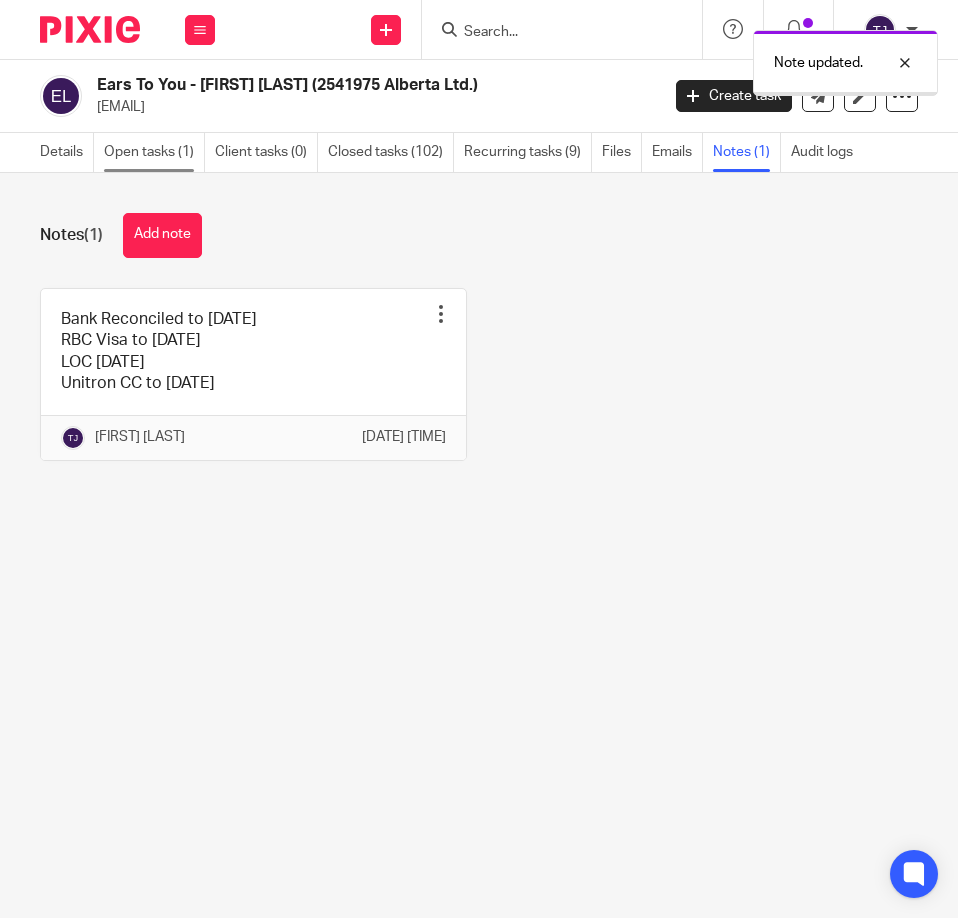 scroll, scrollTop: 0, scrollLeft: 0, axis: both 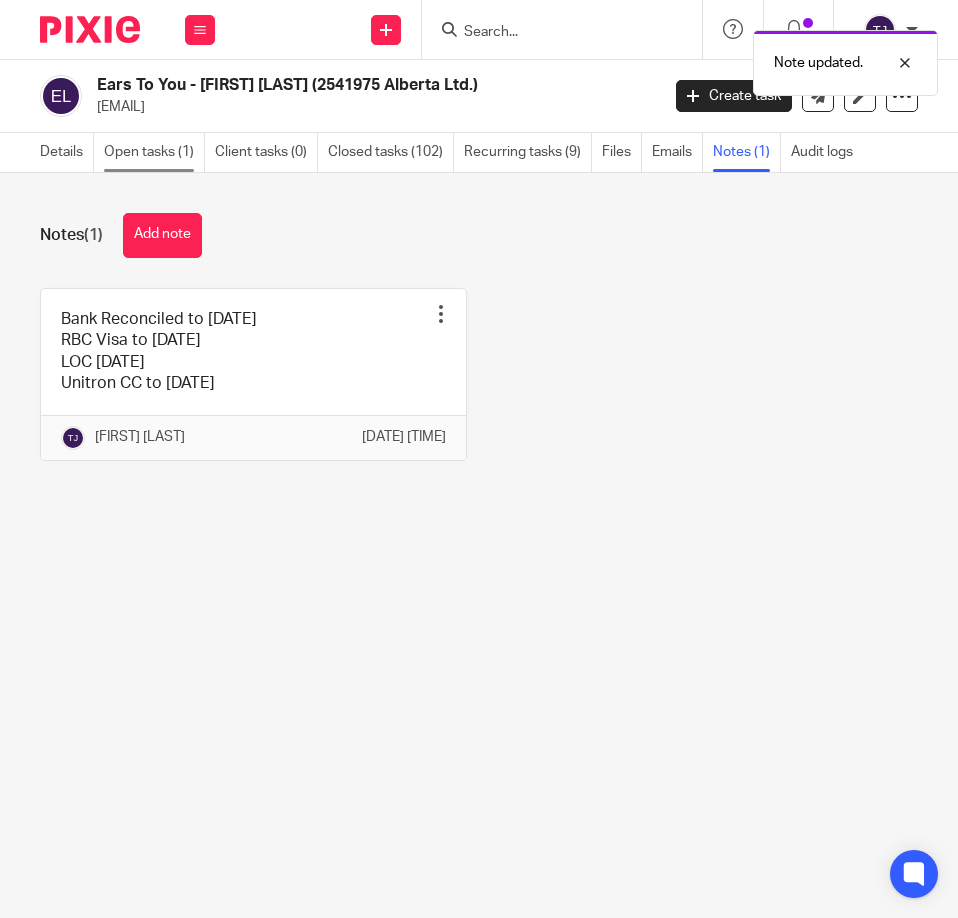 click on "Open tasks (1)" at bounding box center [154, 152] 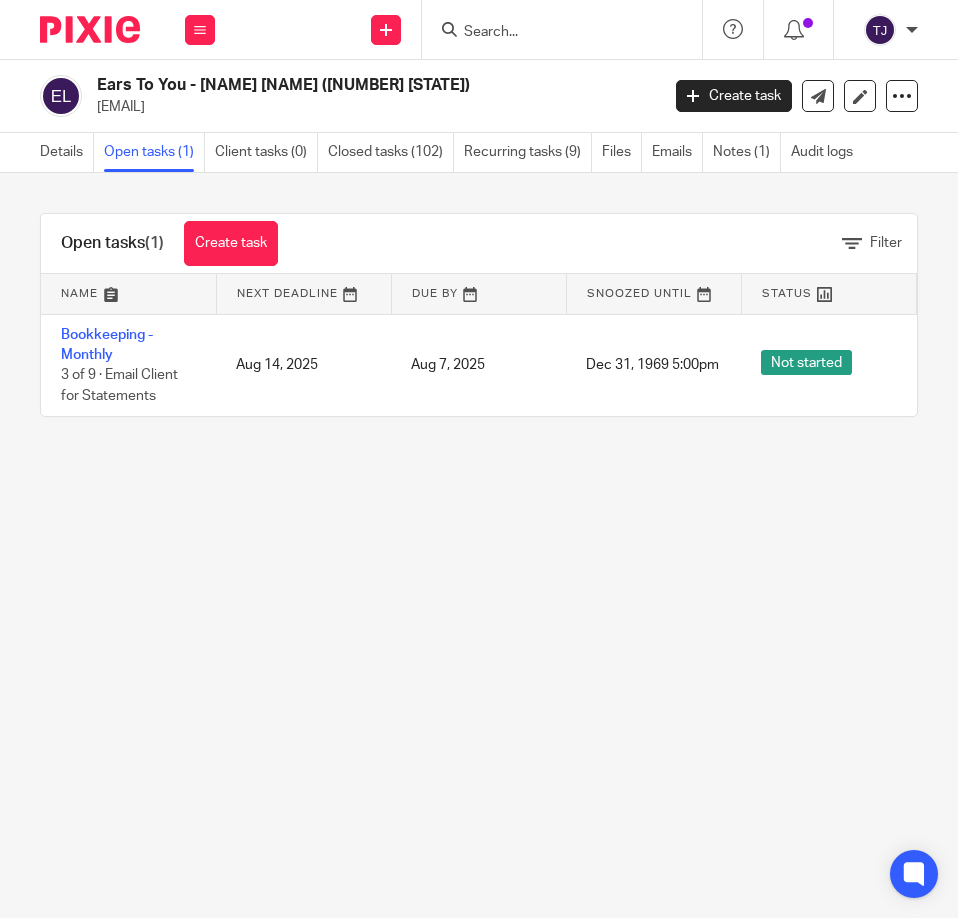 scroll, scrollTop: 0, scrollLeft: 0, axis: both 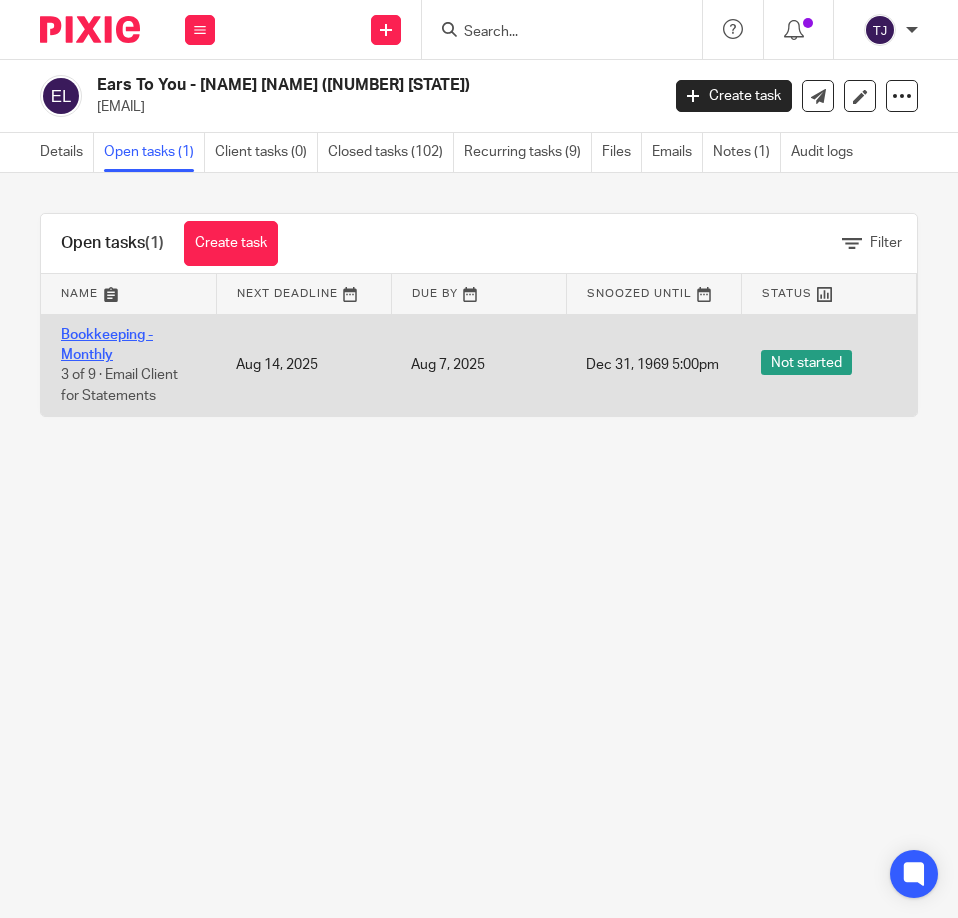 click on "Bookkeeping - Monthly" at bounding box center (107, 345) 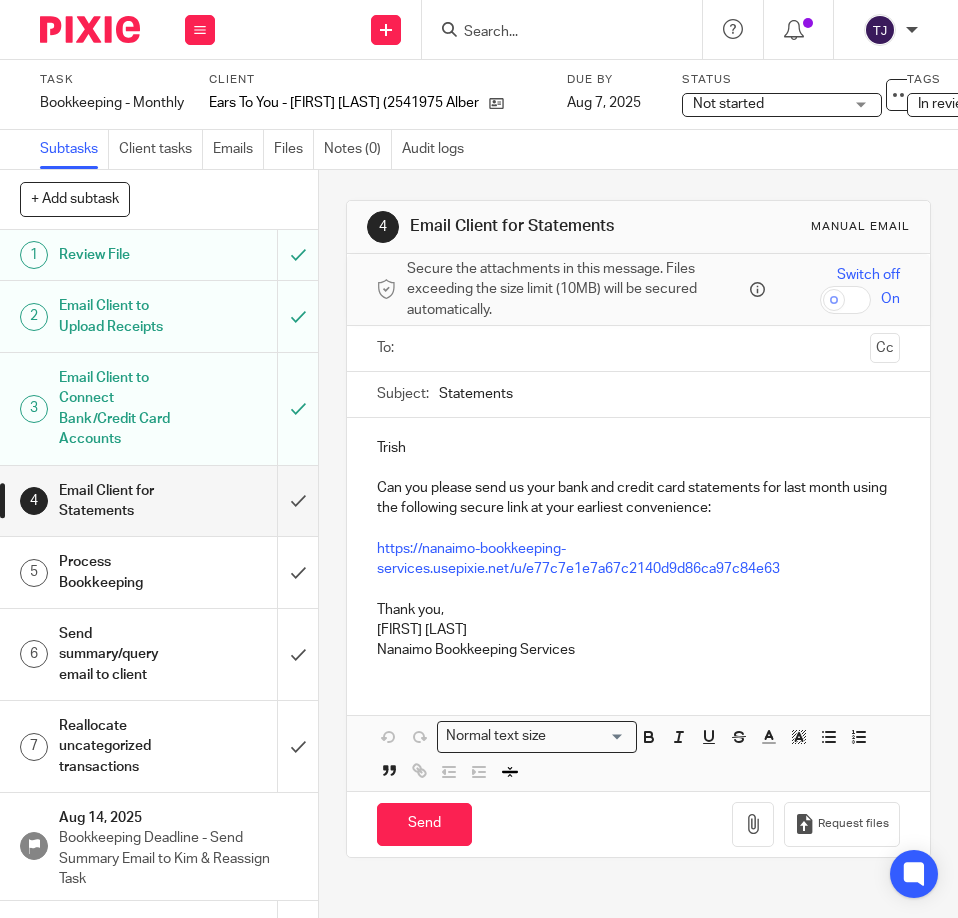 scroll, scrollTop: 0, scrollLeft: 0, axis: both 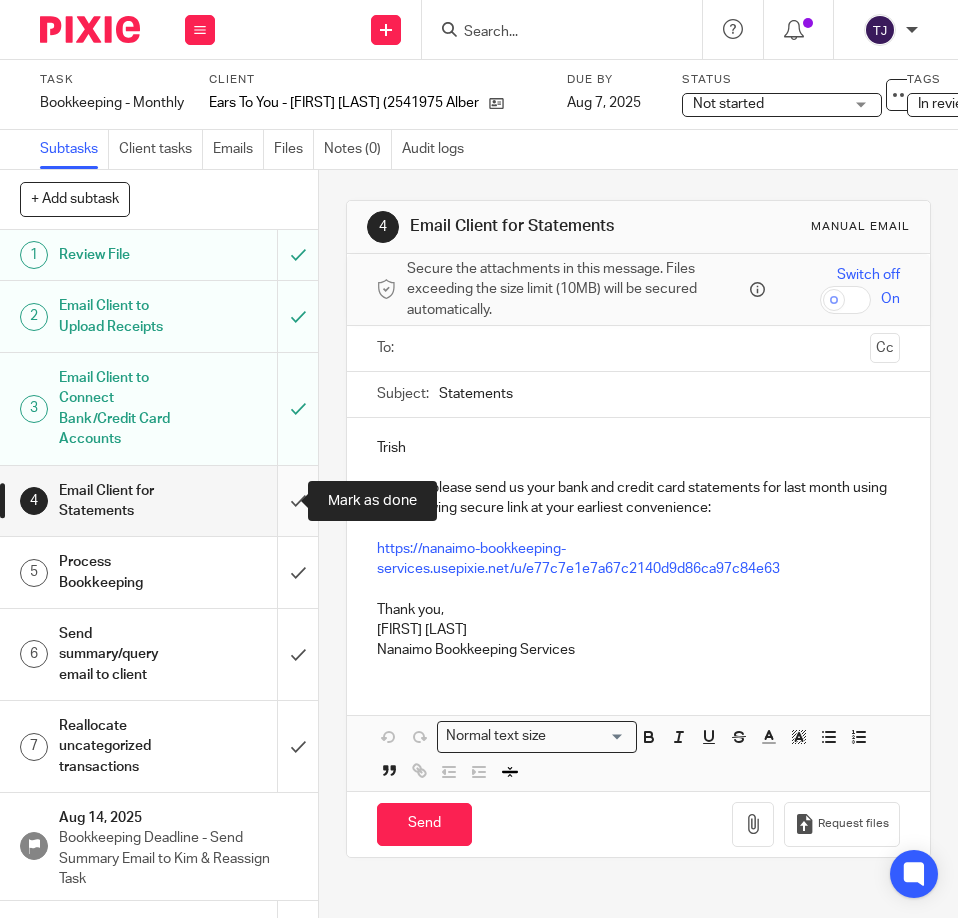 drag, startPoint x: 284, startPoint y: 490, endPoint x: 285, endPoint y: 500, distance: 10.049875 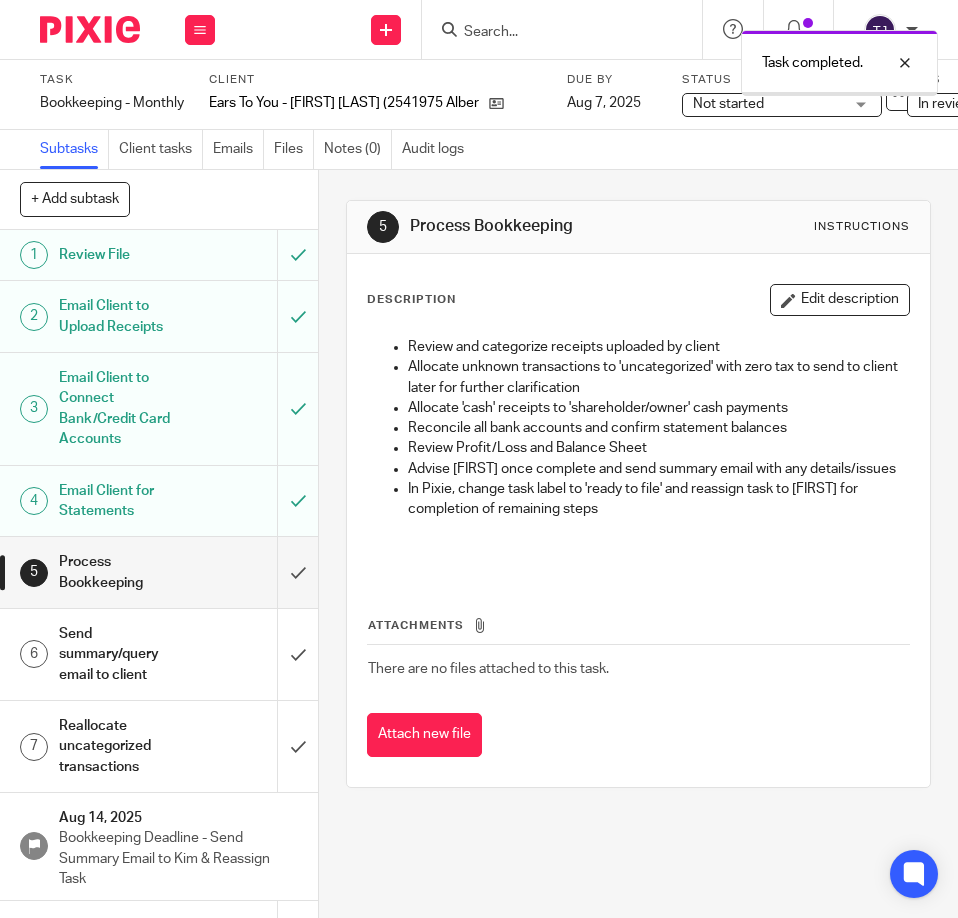 scroll, scrollTop: 0, scrollLeft: 0, axis: both 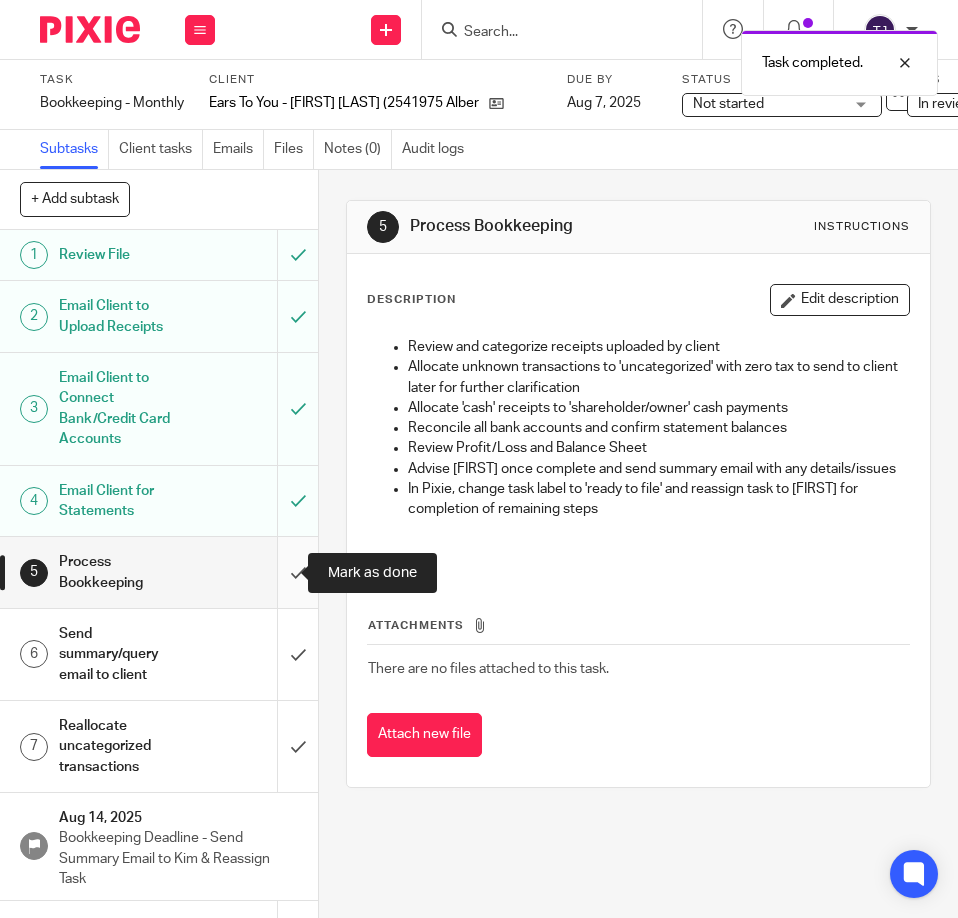 click at bounding box center (159, 572) 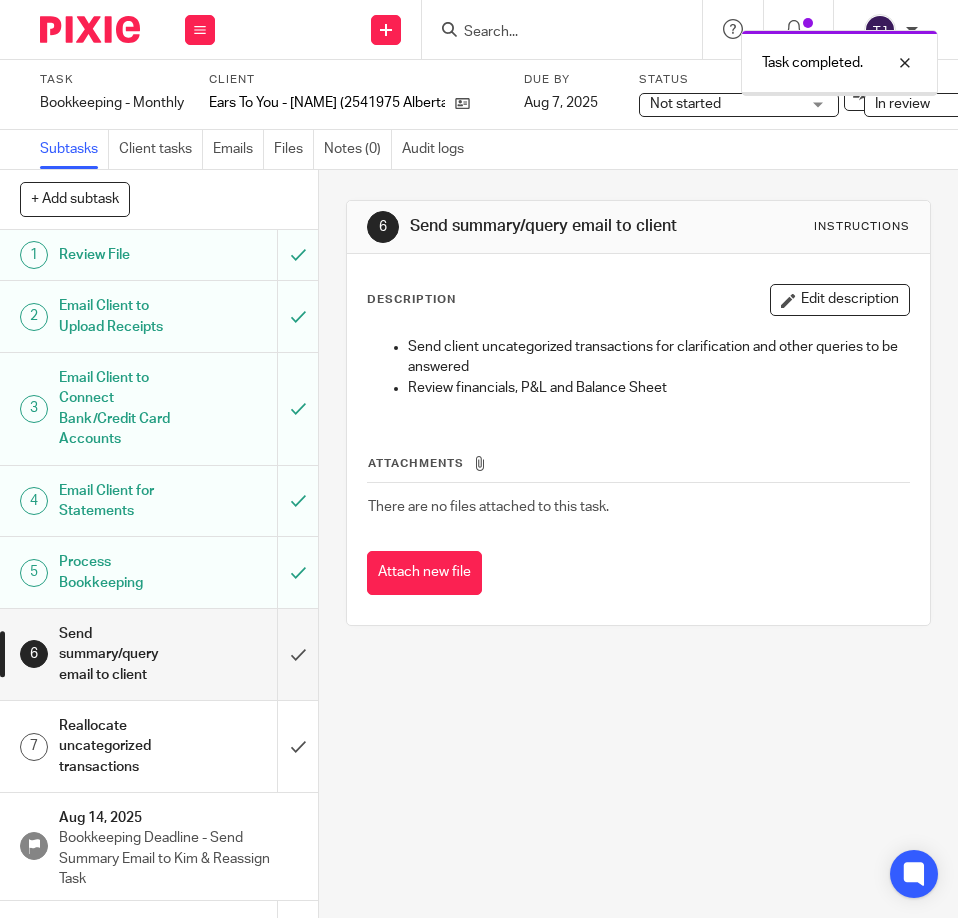 scroll, scrollTop: 0, scrollLeft: 0, axis: both 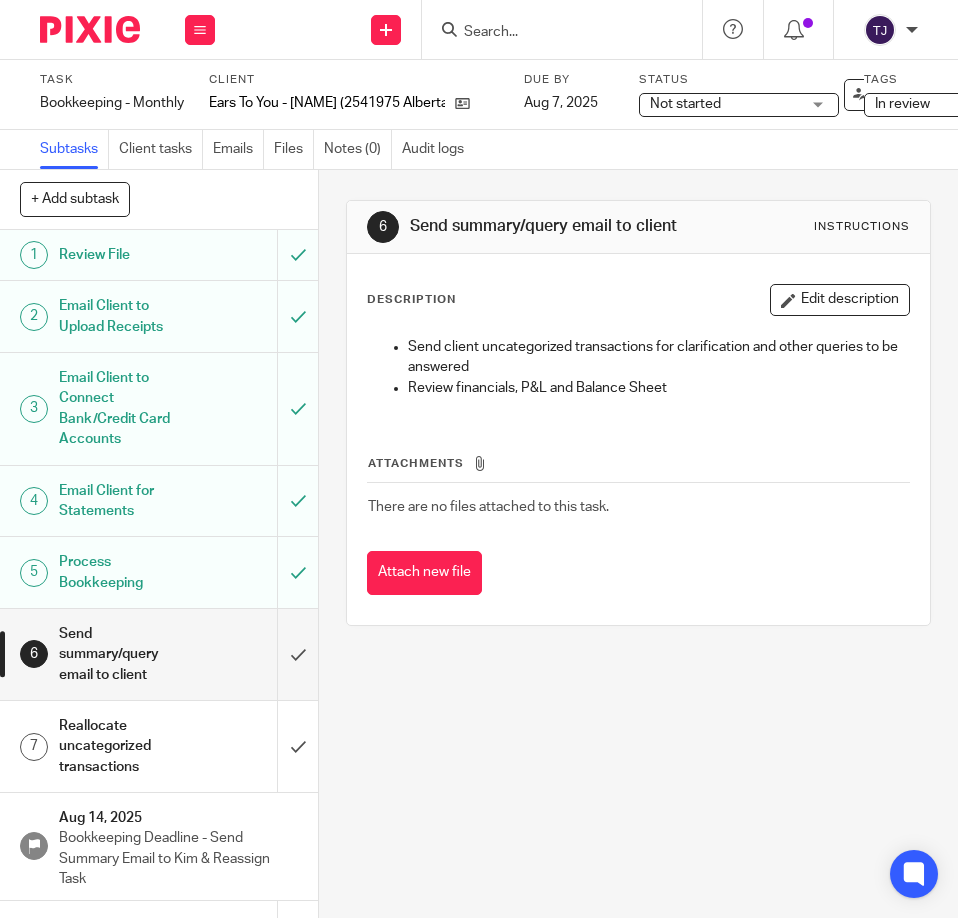 click on "Send summary/query email to client" at bounding box center [125, 654] 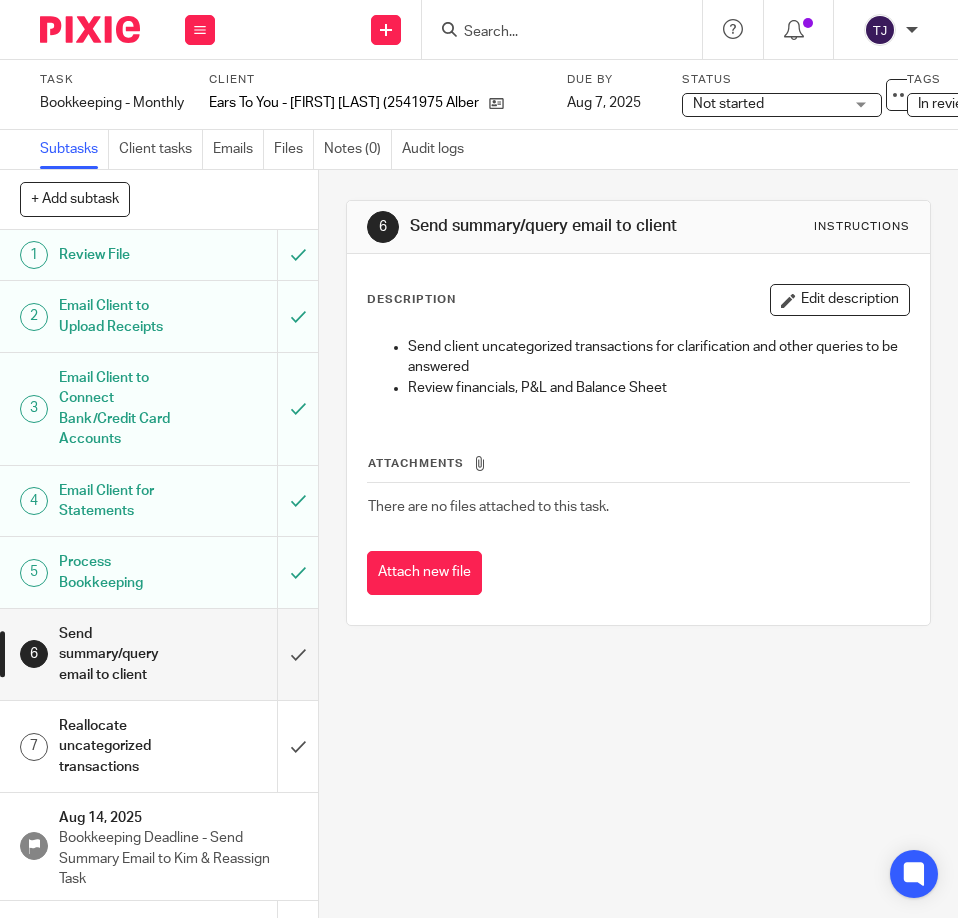 scroll, scrollTop: 0, scrollLeft: 0, axis: both 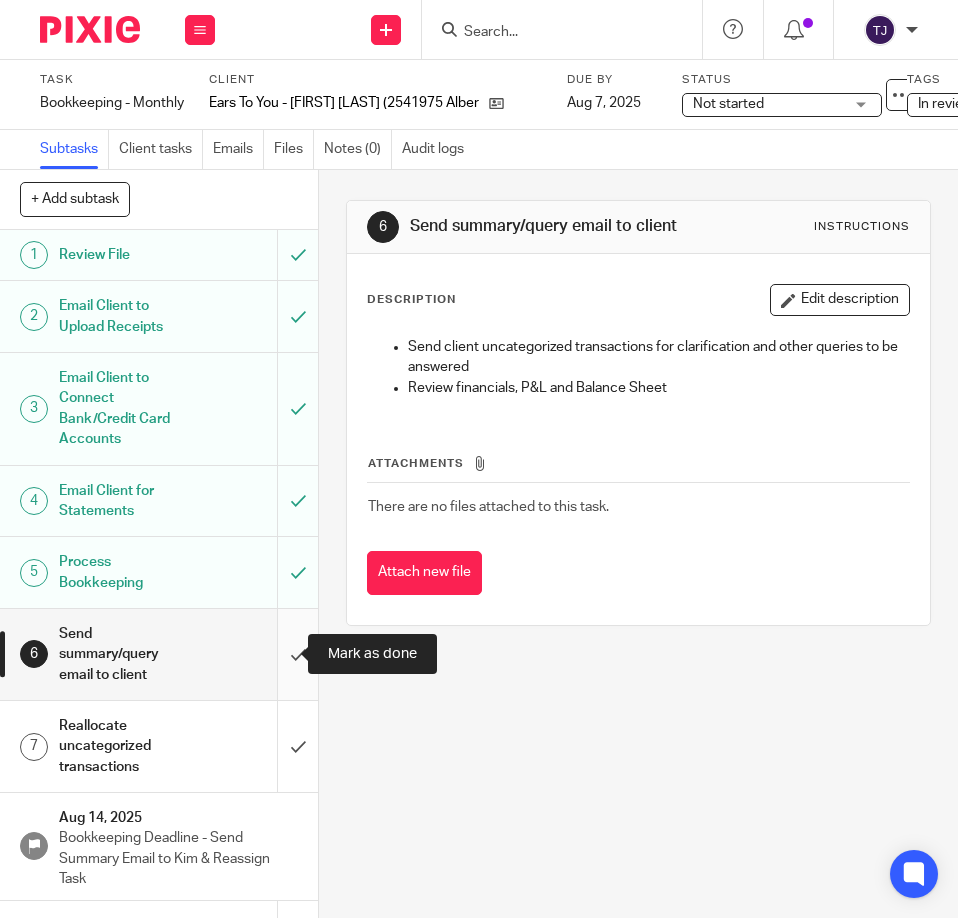 click at bounding box center (159, 654) 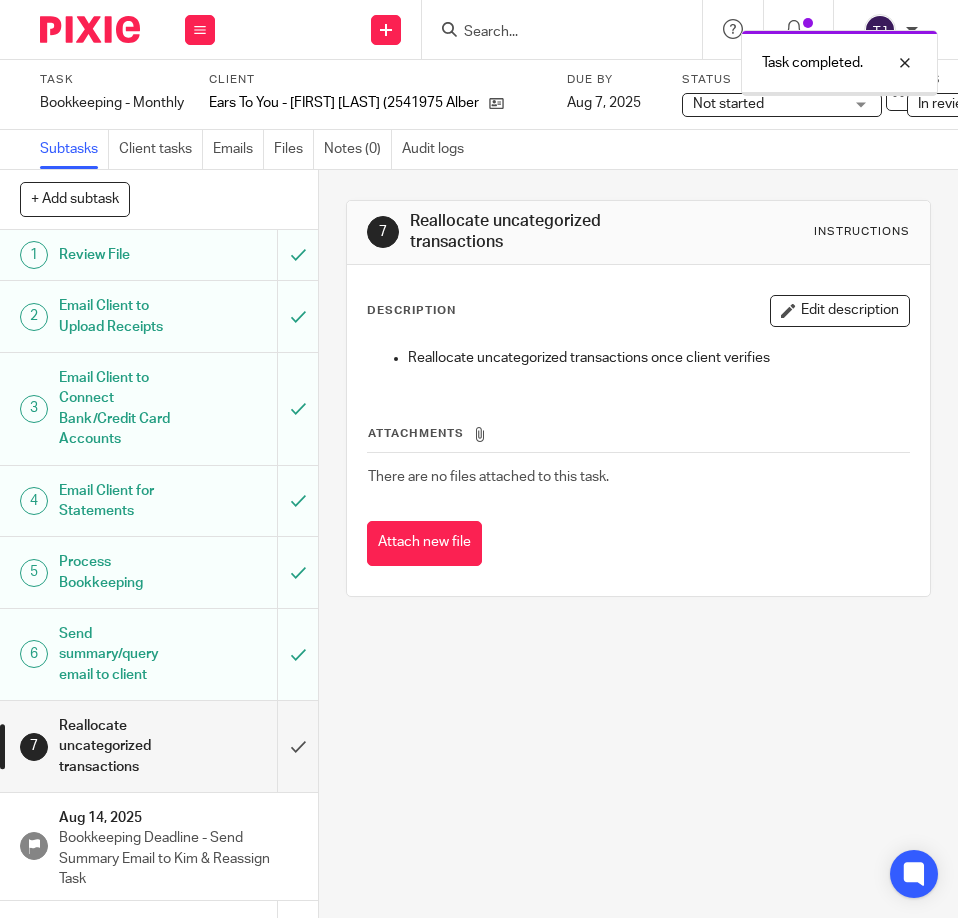 scroll, scrollTop: 0, scrollLeft: 0, axis: both 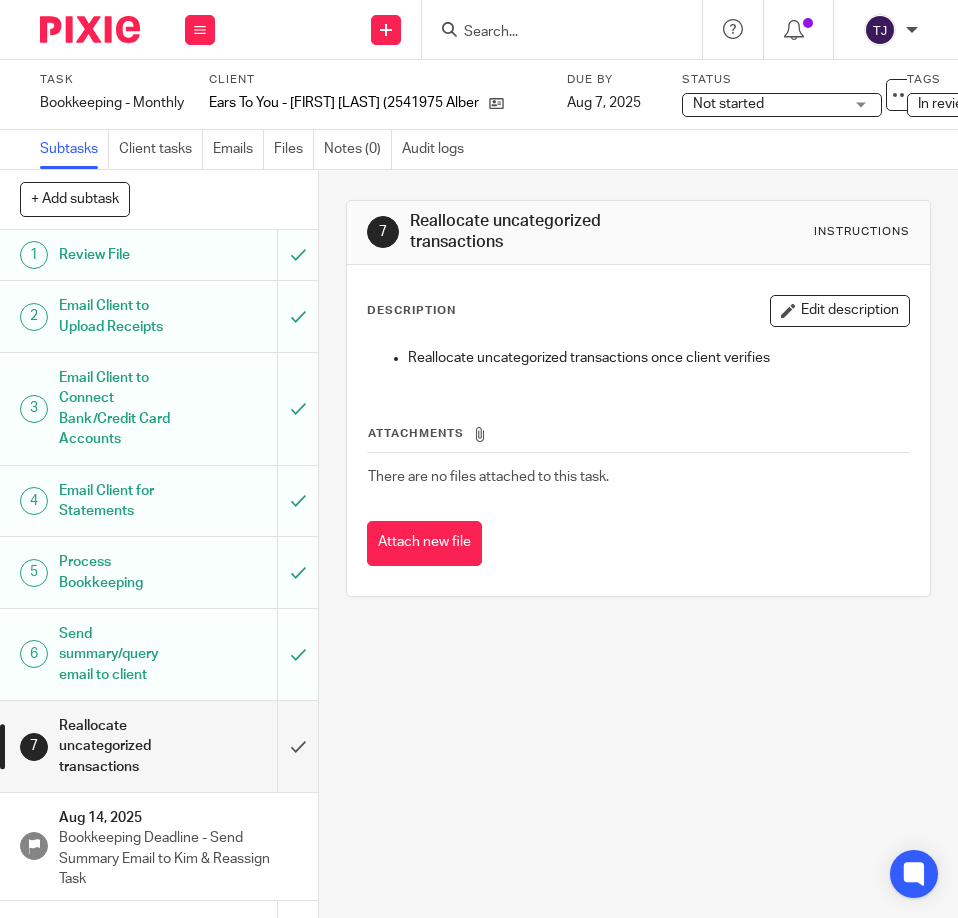 click at bounding box center (90, 29) 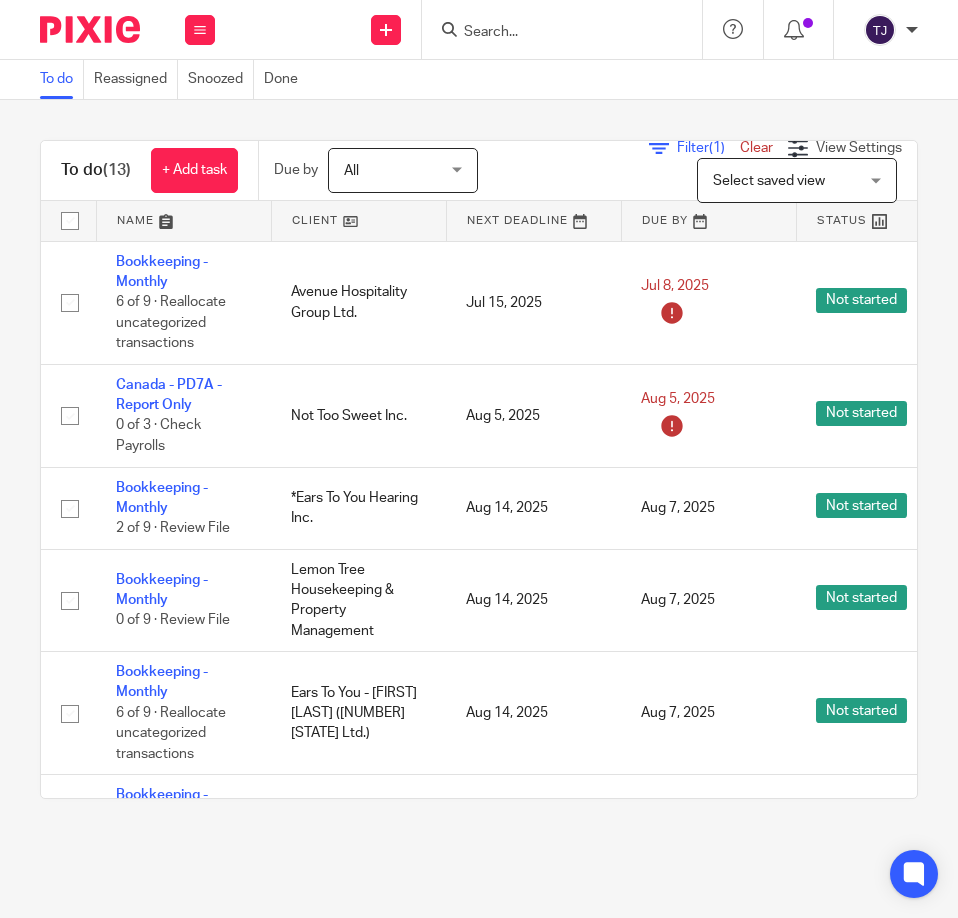 scroll, scrollTop: 0, scrollLeft: 0, axis: both 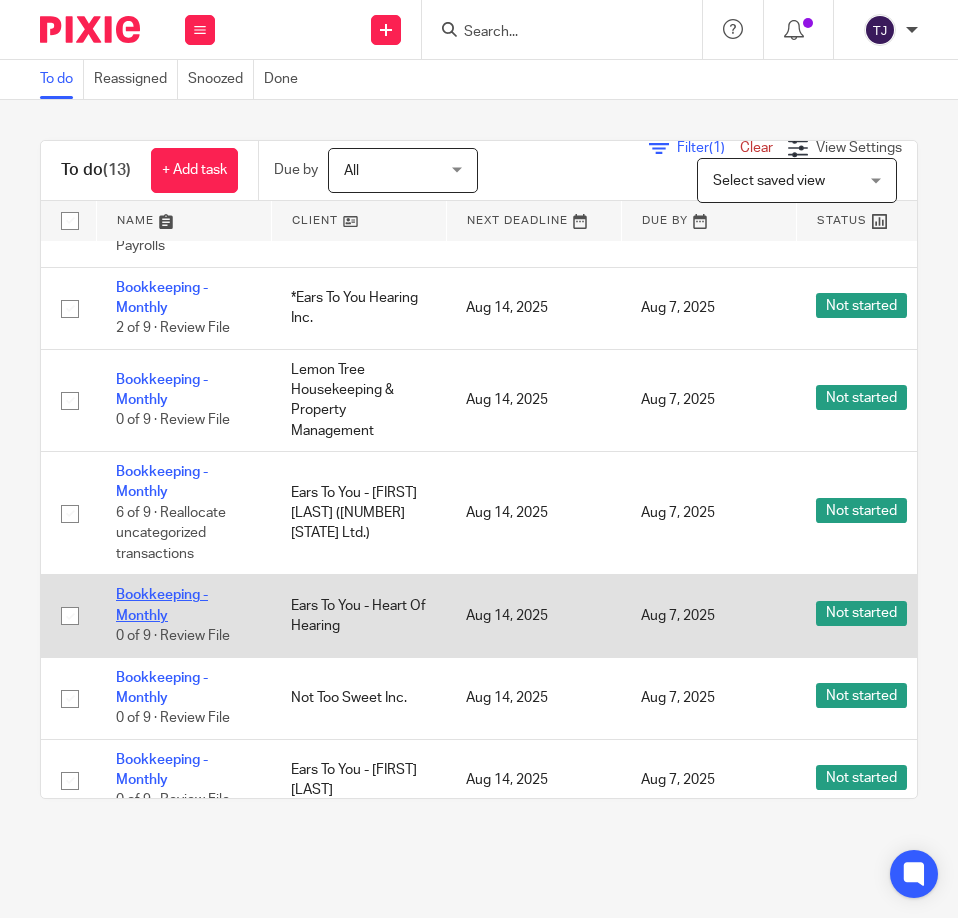 click on "Bookkeeping - Monthly" at bounding box center (162, 605) 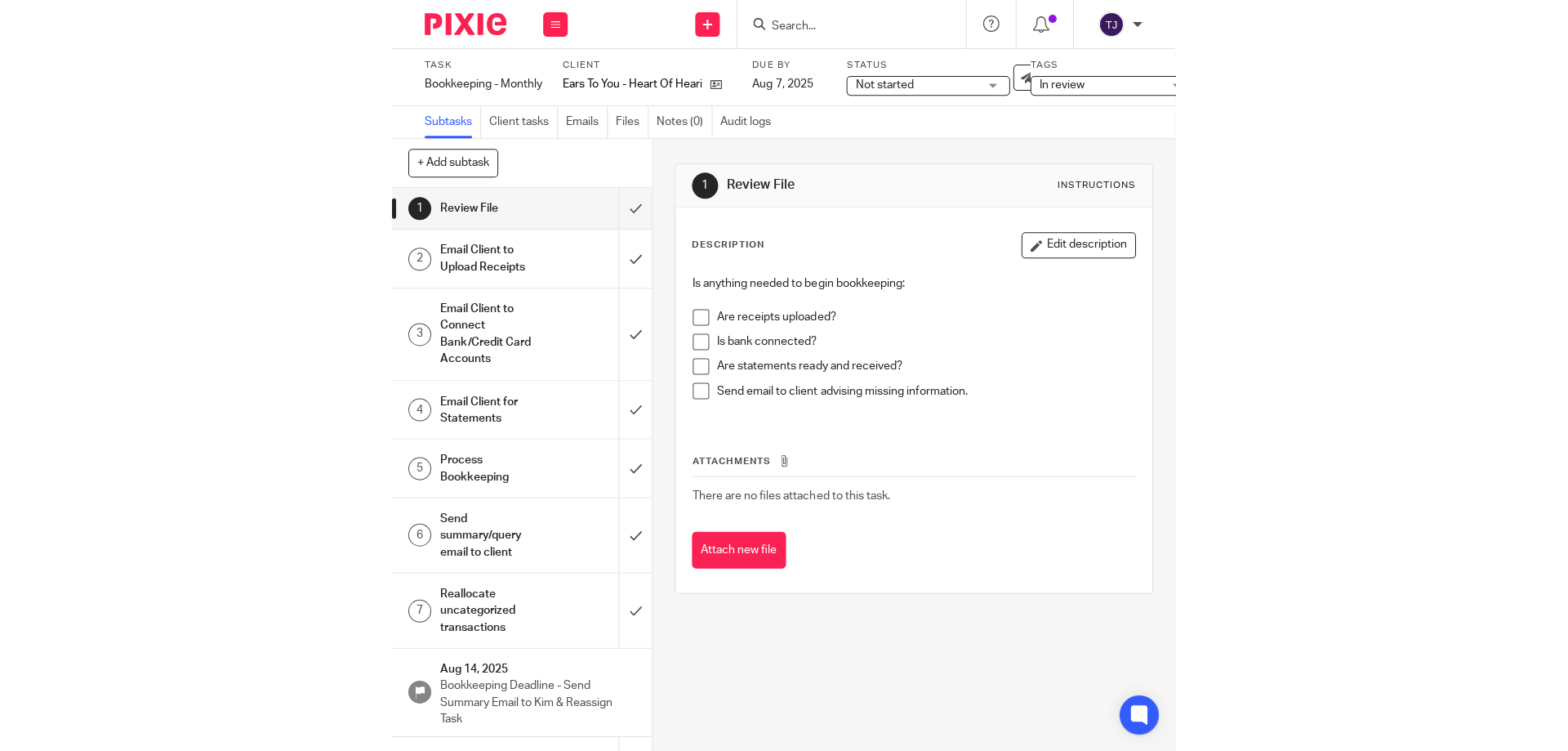 scroll, scrollTop: 0, scrollLeft: 0, axis: both 